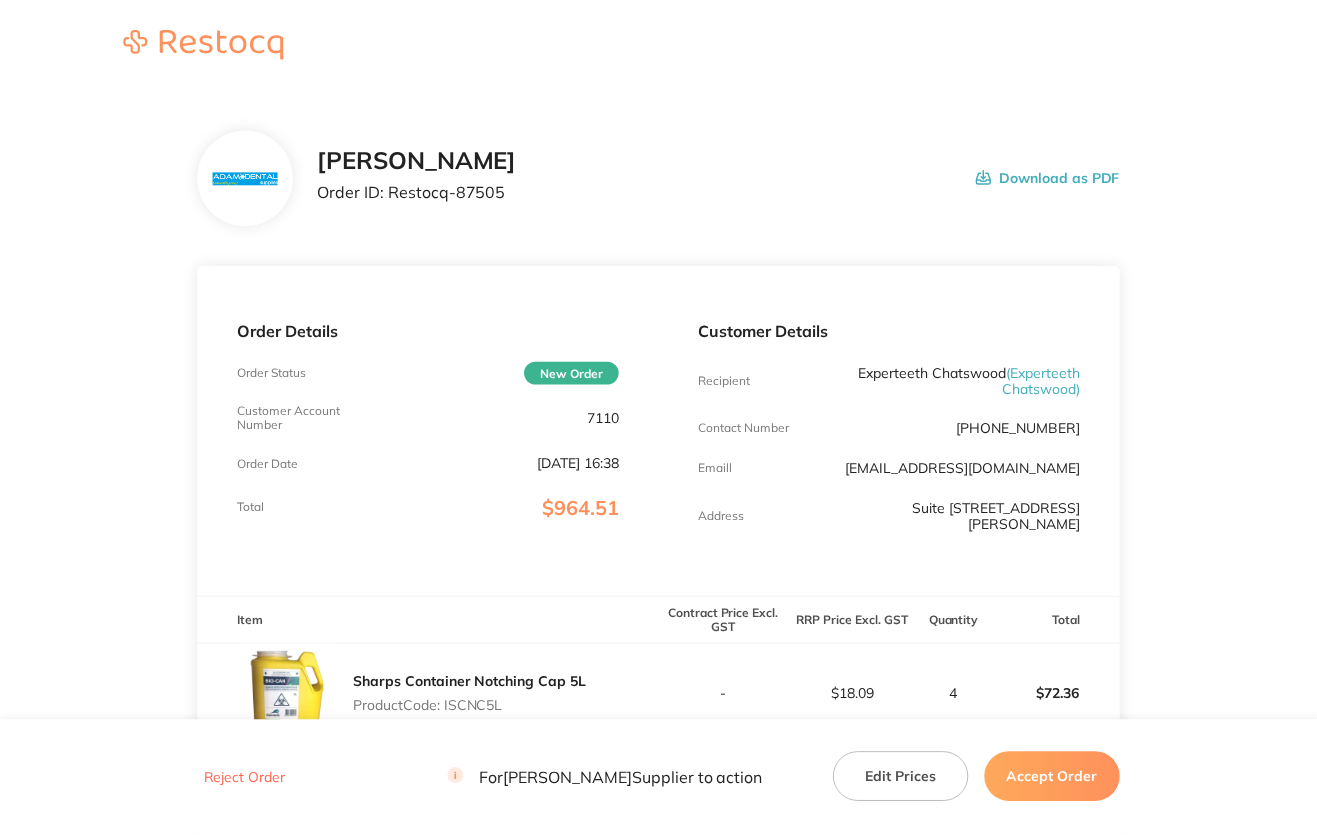 scroll, scrollTop: 0, scrollLeft: 0, axis: both 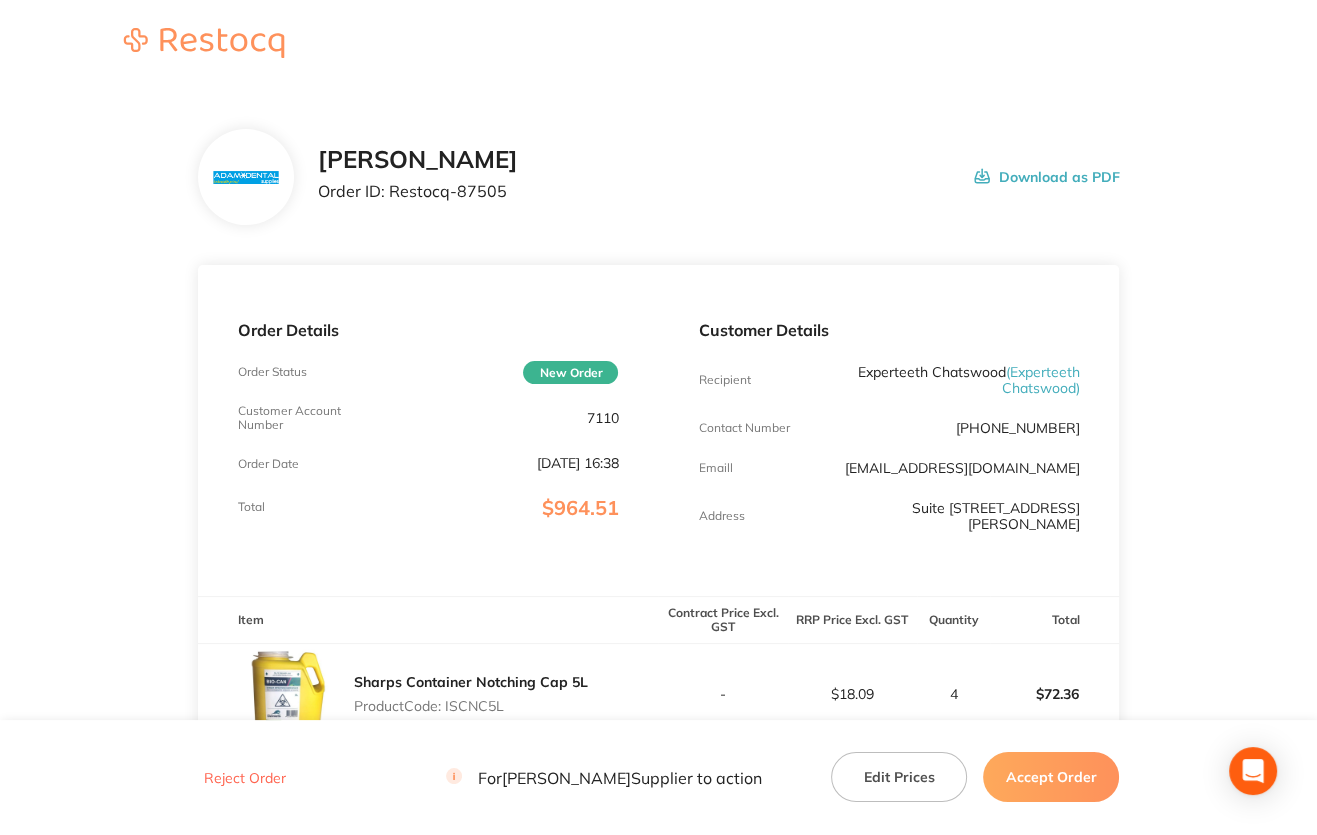 click on "7110" at bounding box center [602, 418] 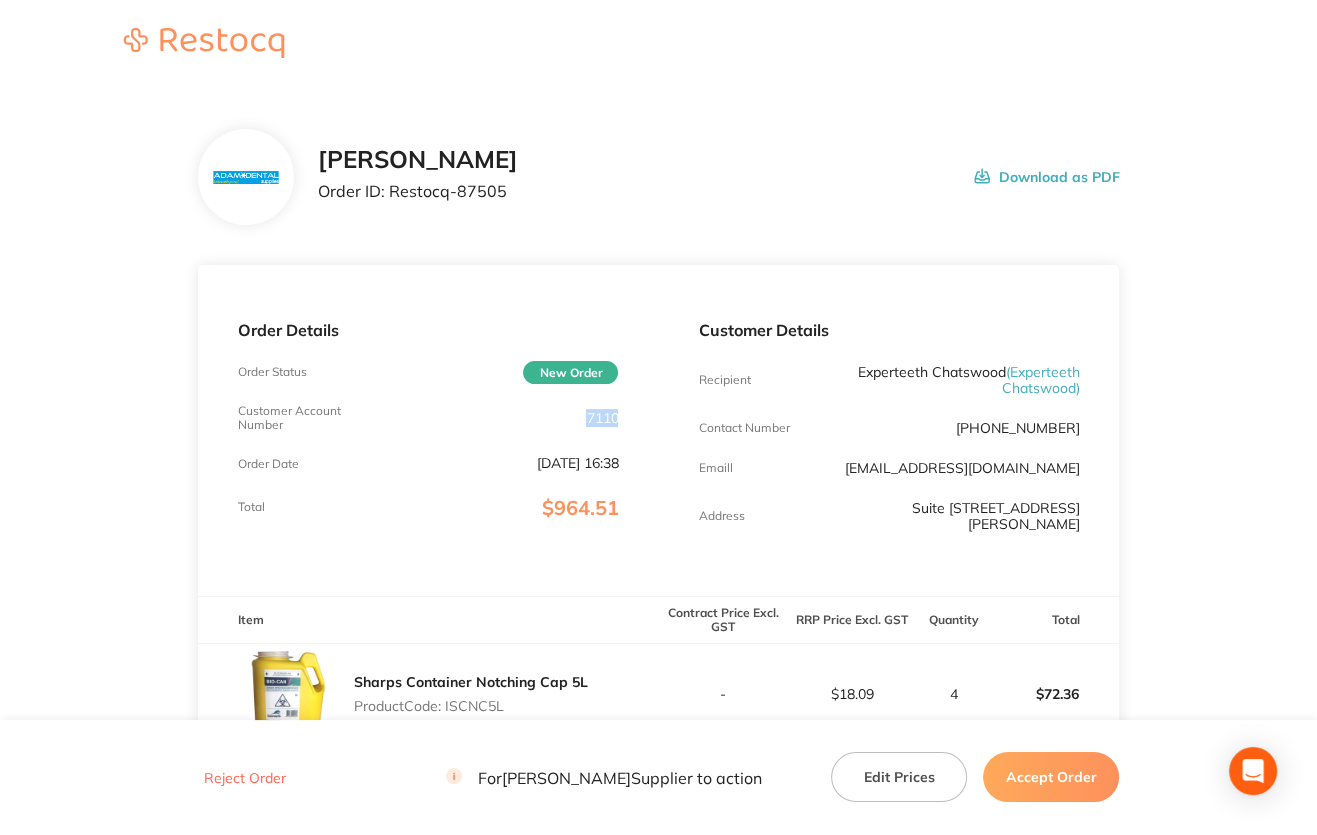 click on "7110" at bounding box center (602, 418) 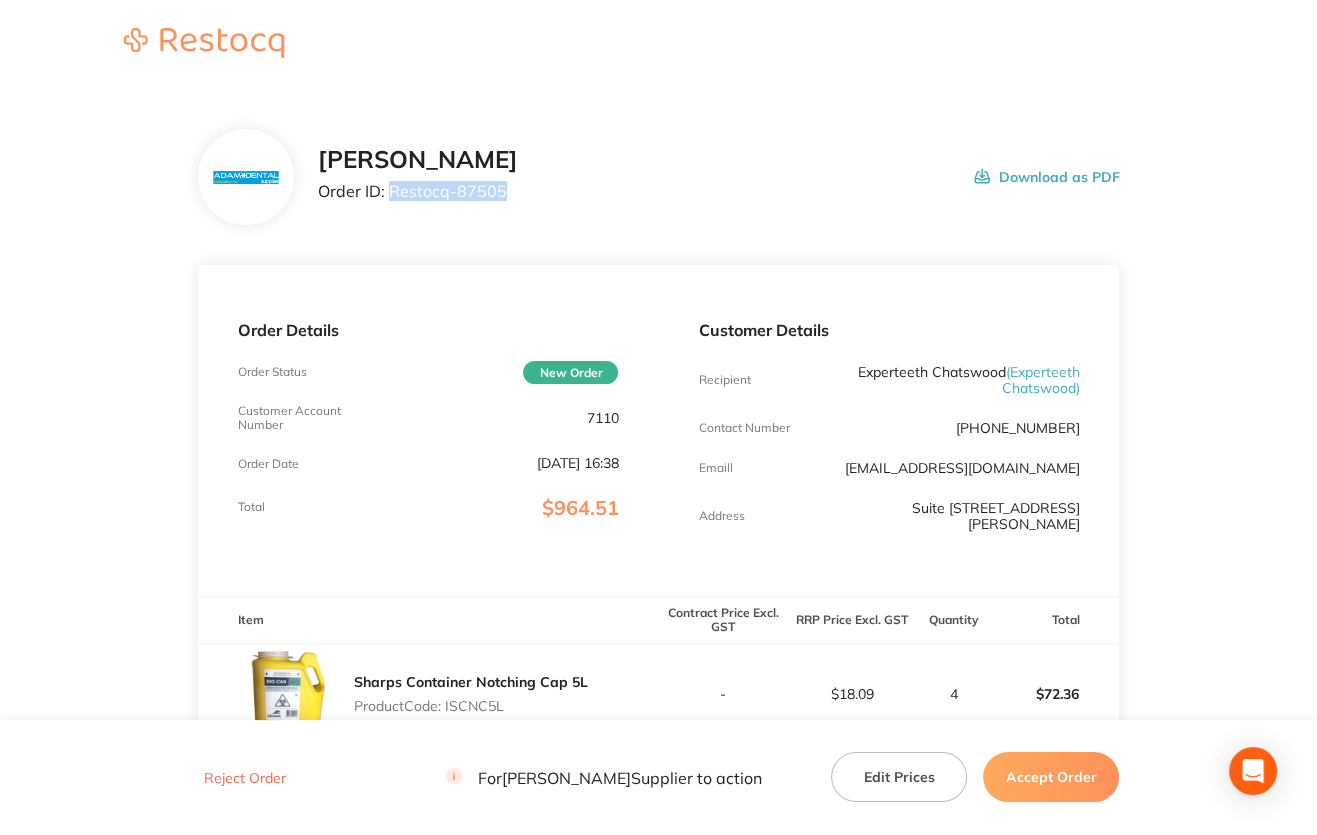 drag, startPoint x: 389, startPoint y: 190, endPoint x: 552, endPoint y: 200, distance: 163.30646 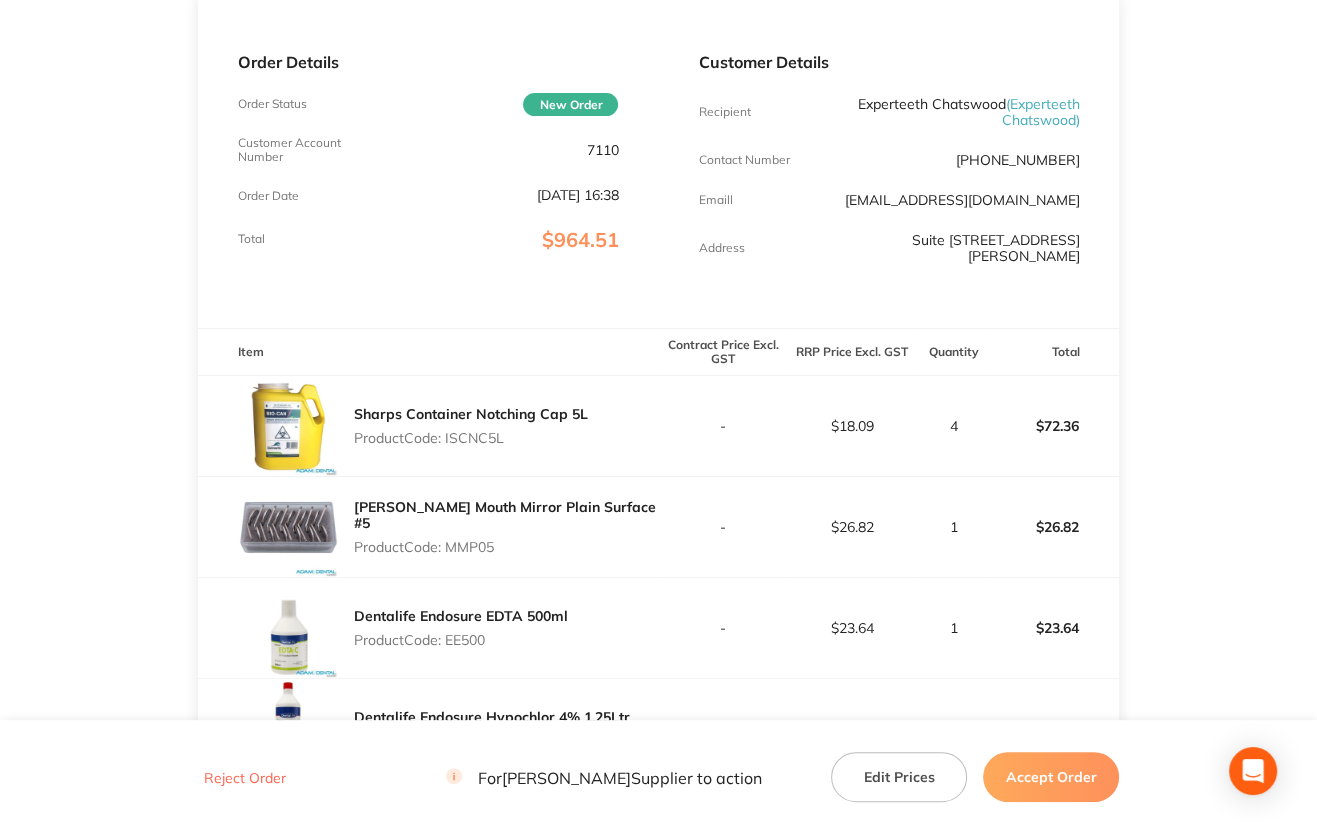 scroll, scrollTop: 300, scrollLeft: 0, axis: vertical 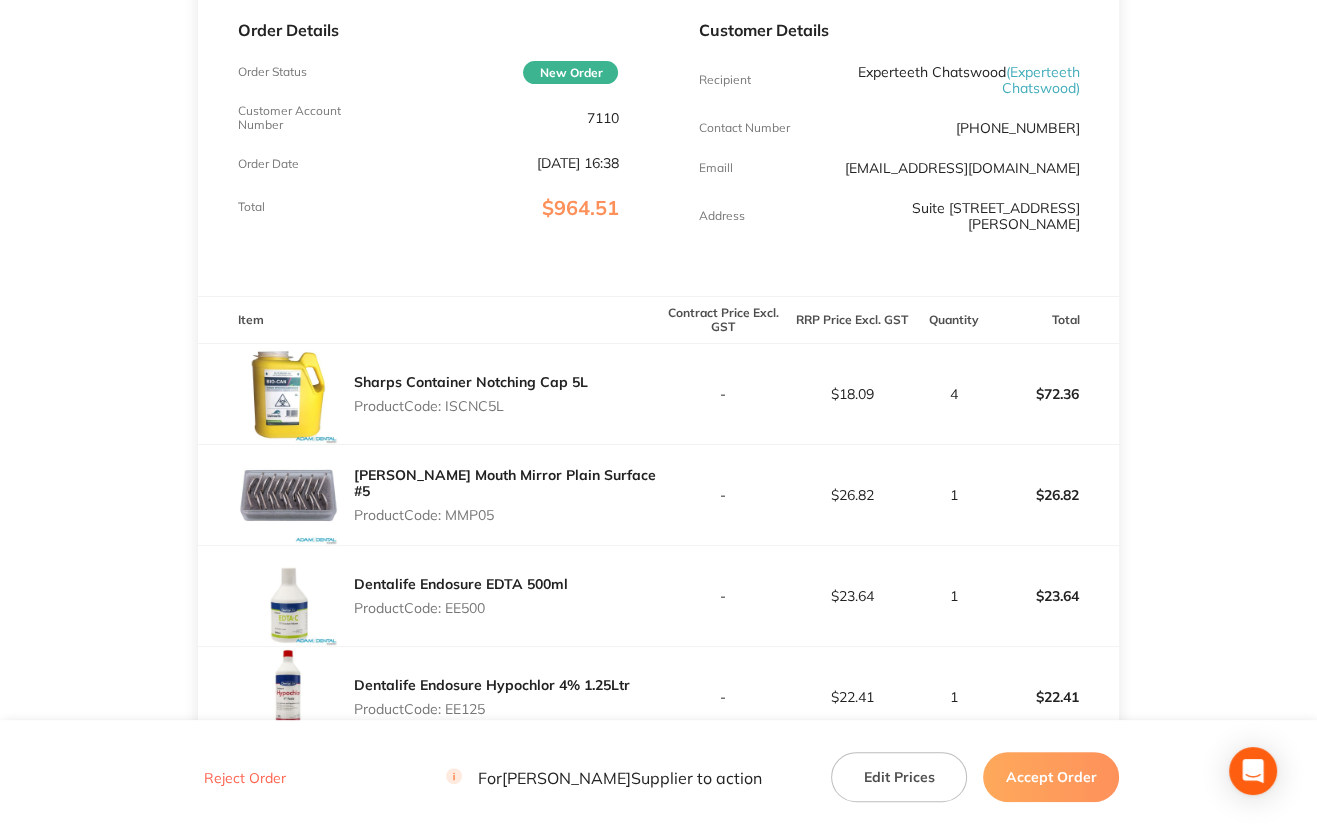 click on "Product   Code:  ISCNC5L" at bounding box center (471, 406) 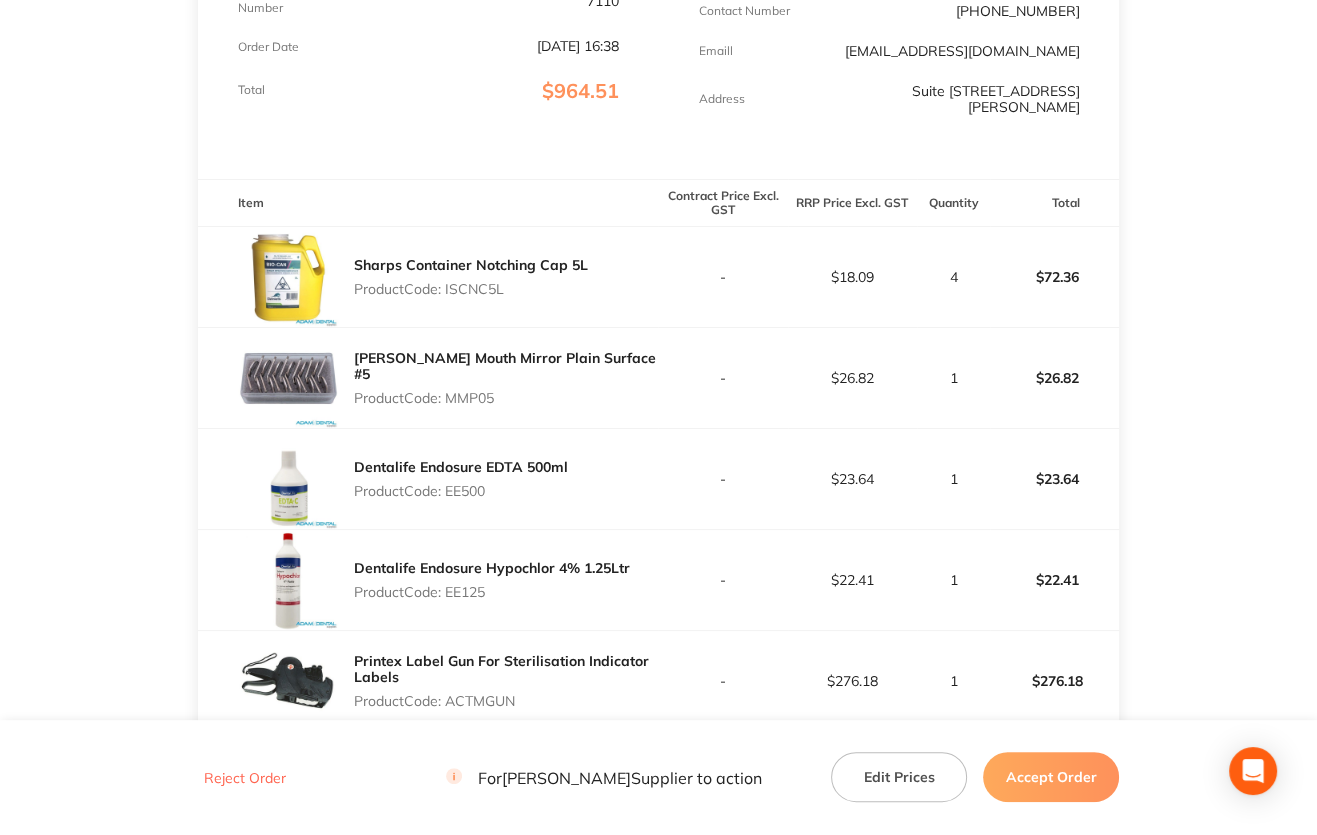 scroll, scrollTop: 600, scrollLeft: 0, axis: vertical 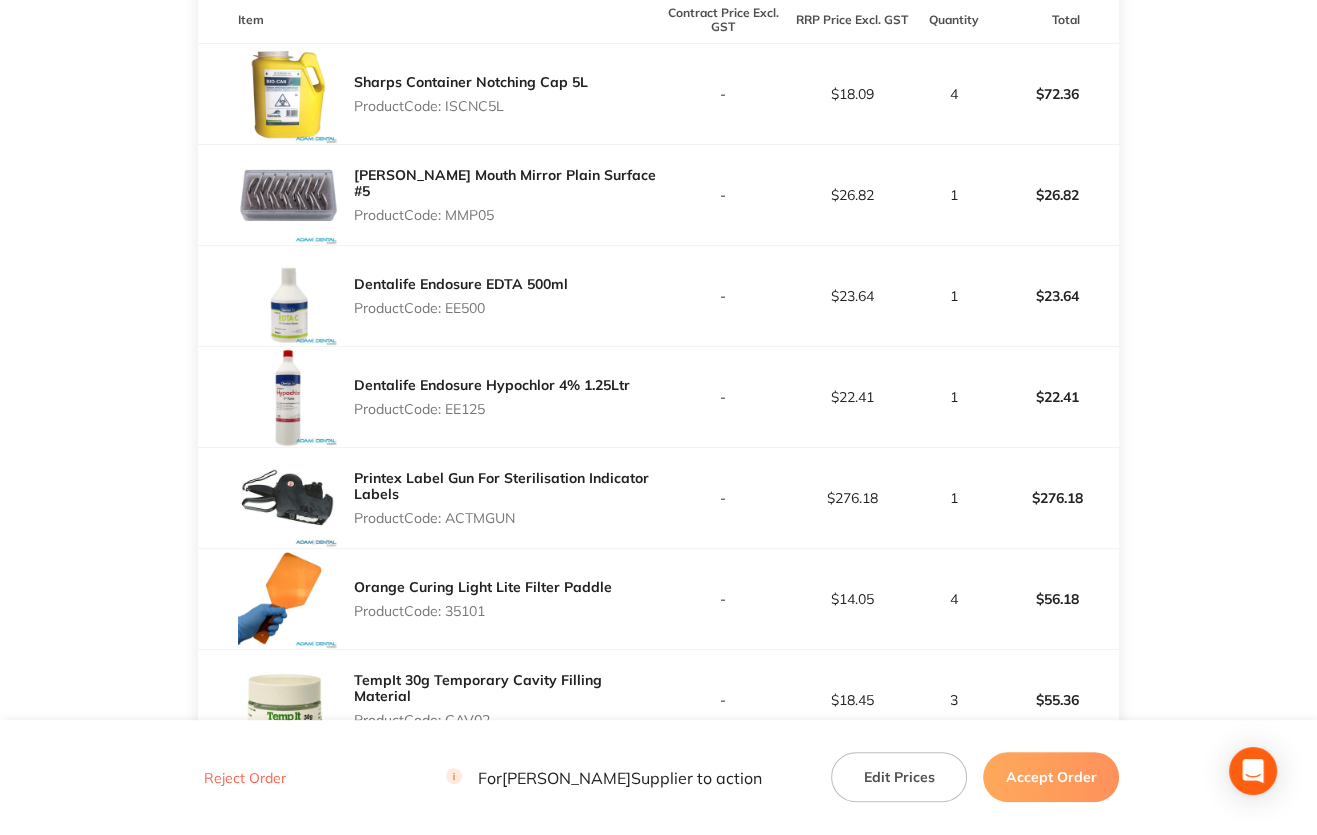 click on "Product   Code:  EE125" at bounding box center (492, 409) 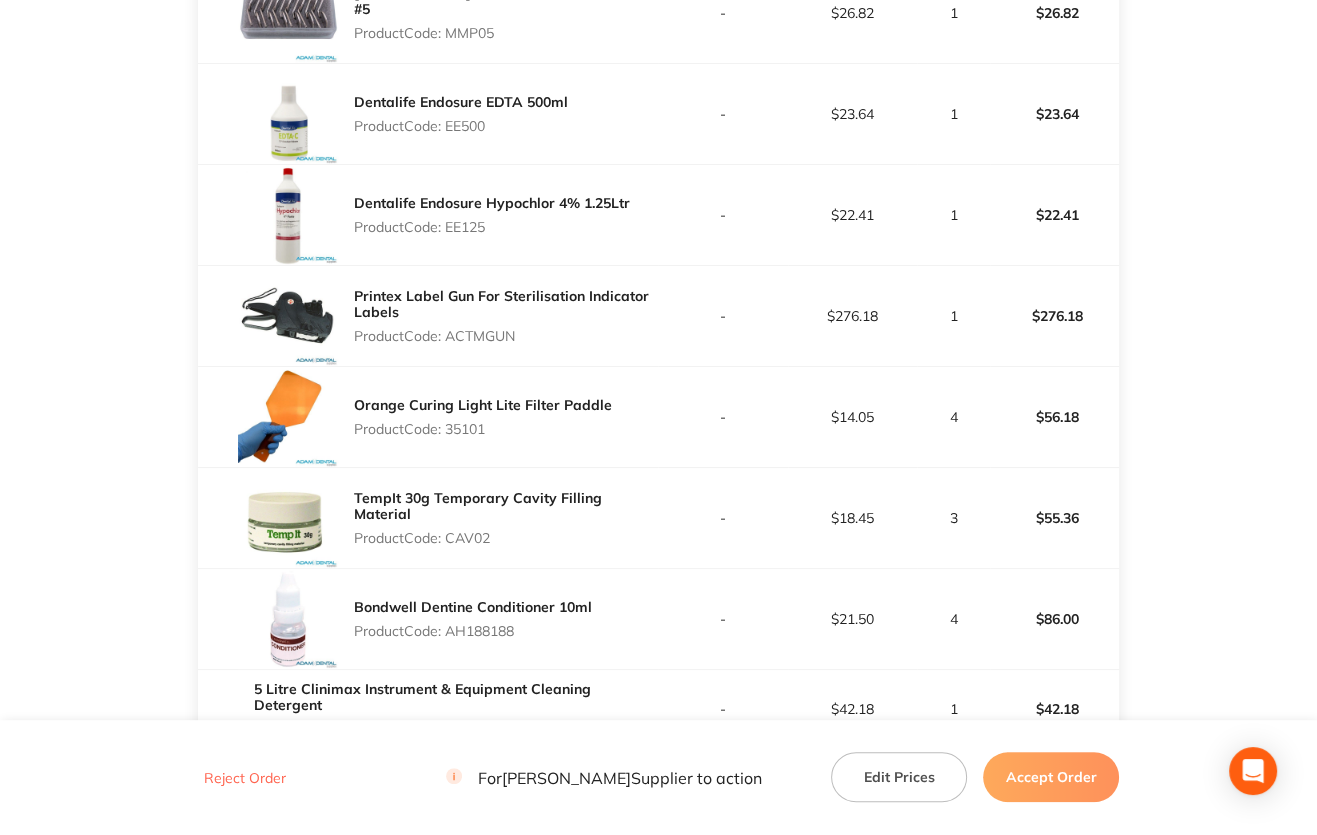 scroll, scrollTop: 800, scrollLeft: 0, axis: vertical 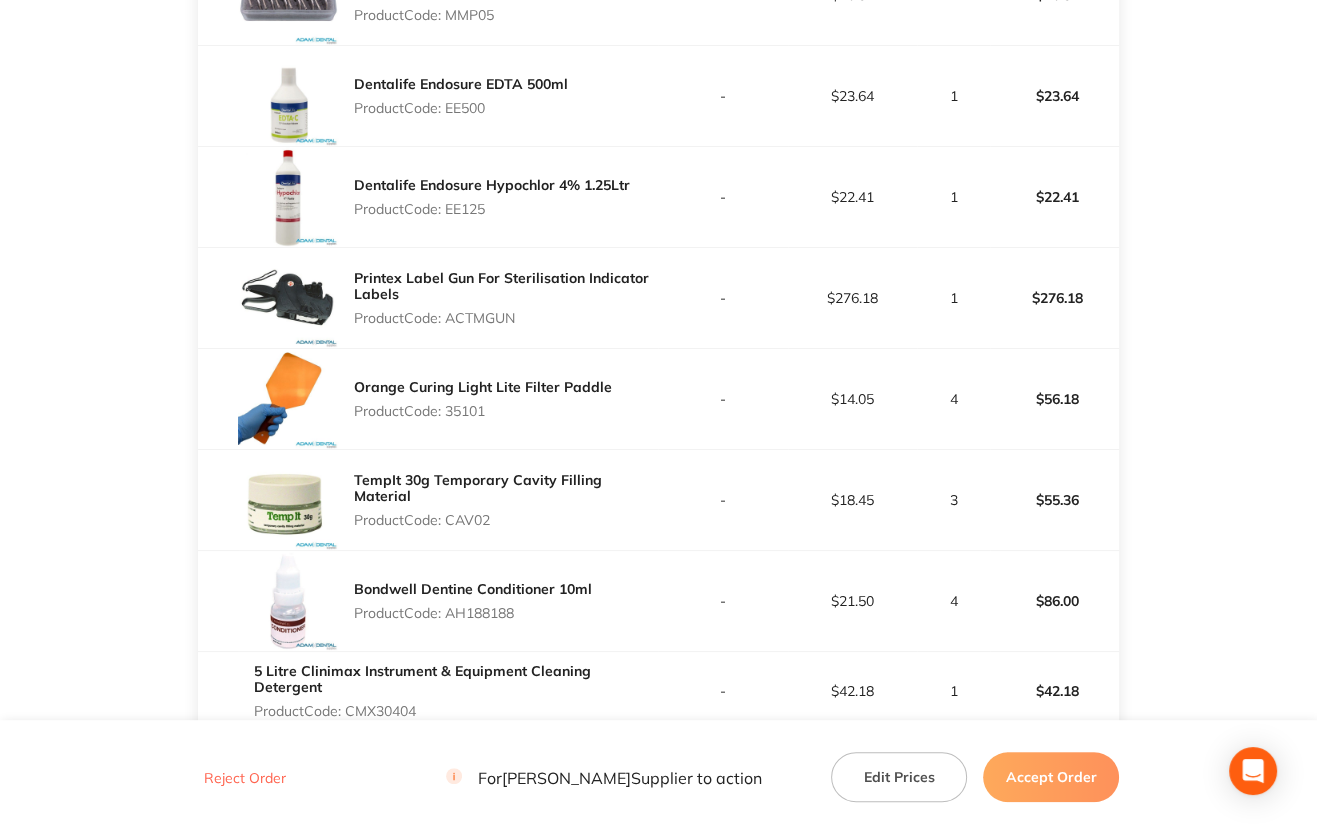 click on "Product   Code:  CAV02" at bounding box center [506, 520] 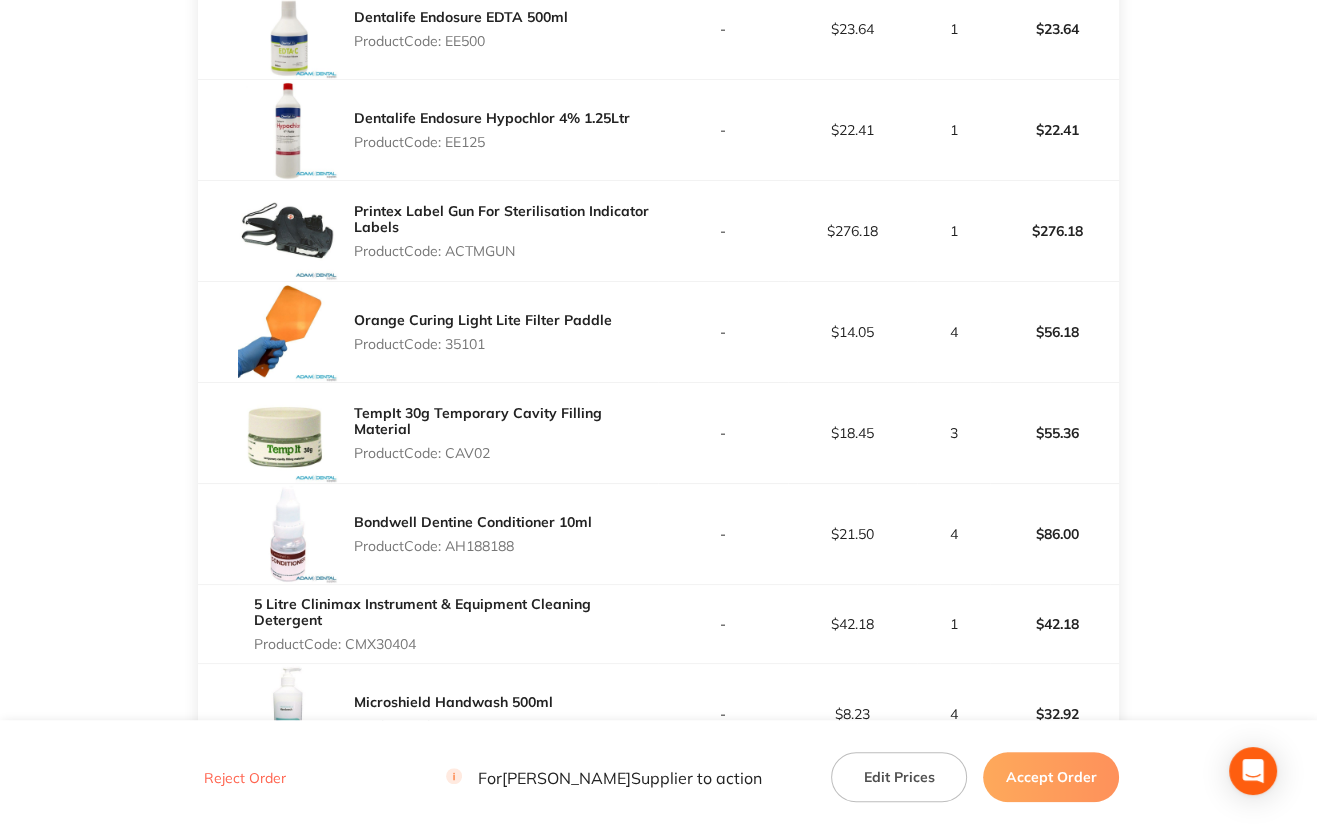 scroll, scrollTop: 1100, scrollLeft: 0, axis: vertical 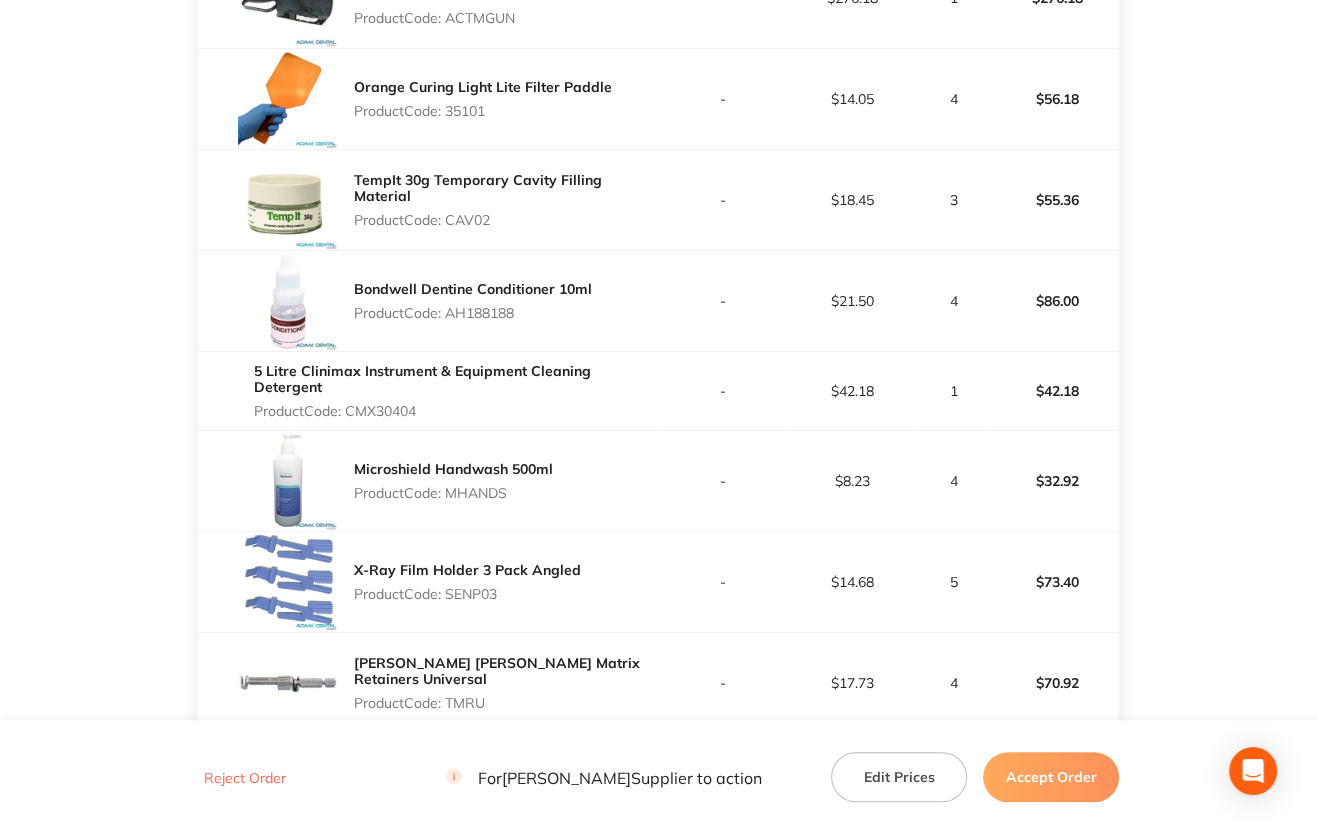 click on "Product   Code:  CMX30404" at bounding box center [456, 411] 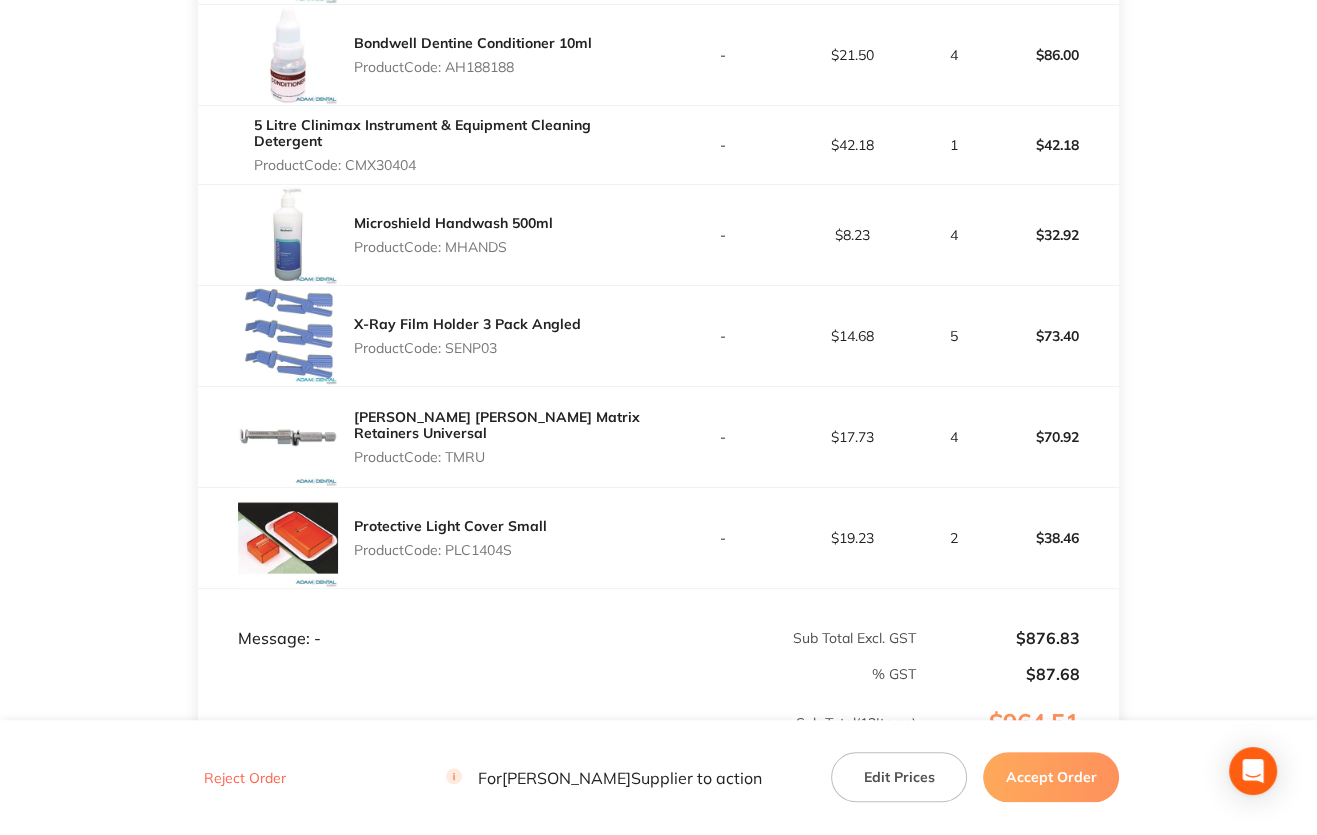 scroll, scrollTop: 1400, scrollLeft: 0, axis: vertical 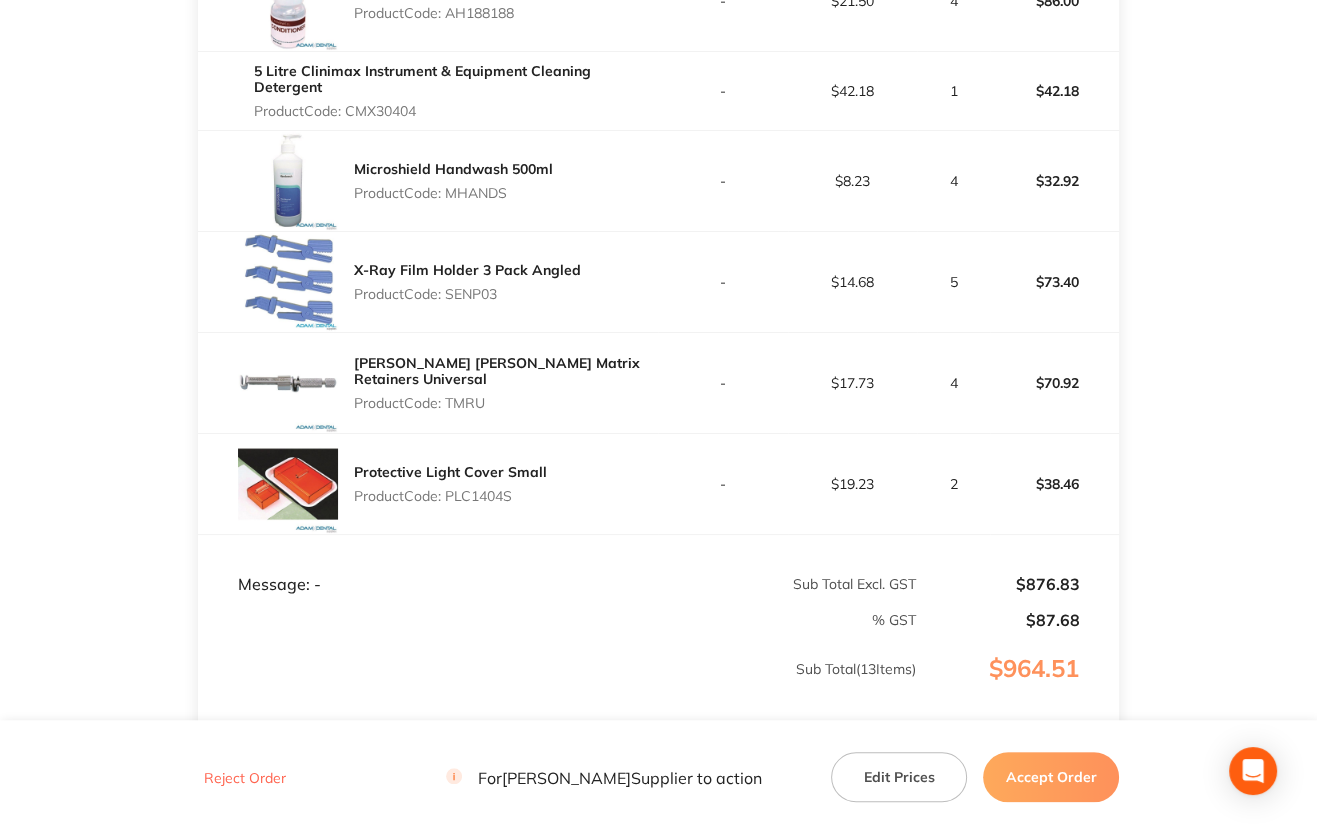 click on "Product   Code:  TMRU" at bounding box center (506, 403) 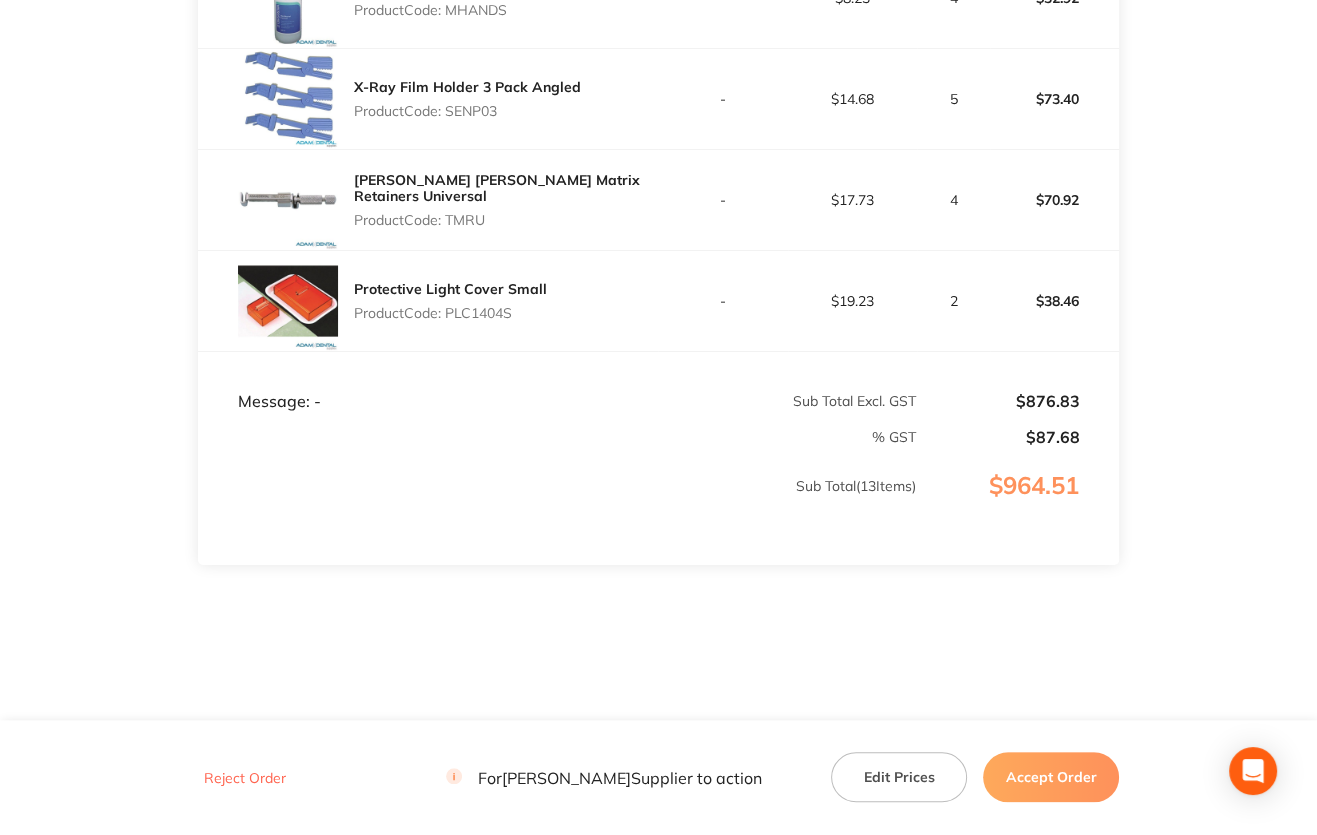 scroll, scrollTop: 1584, scrollLeft: 0, axis: vertical 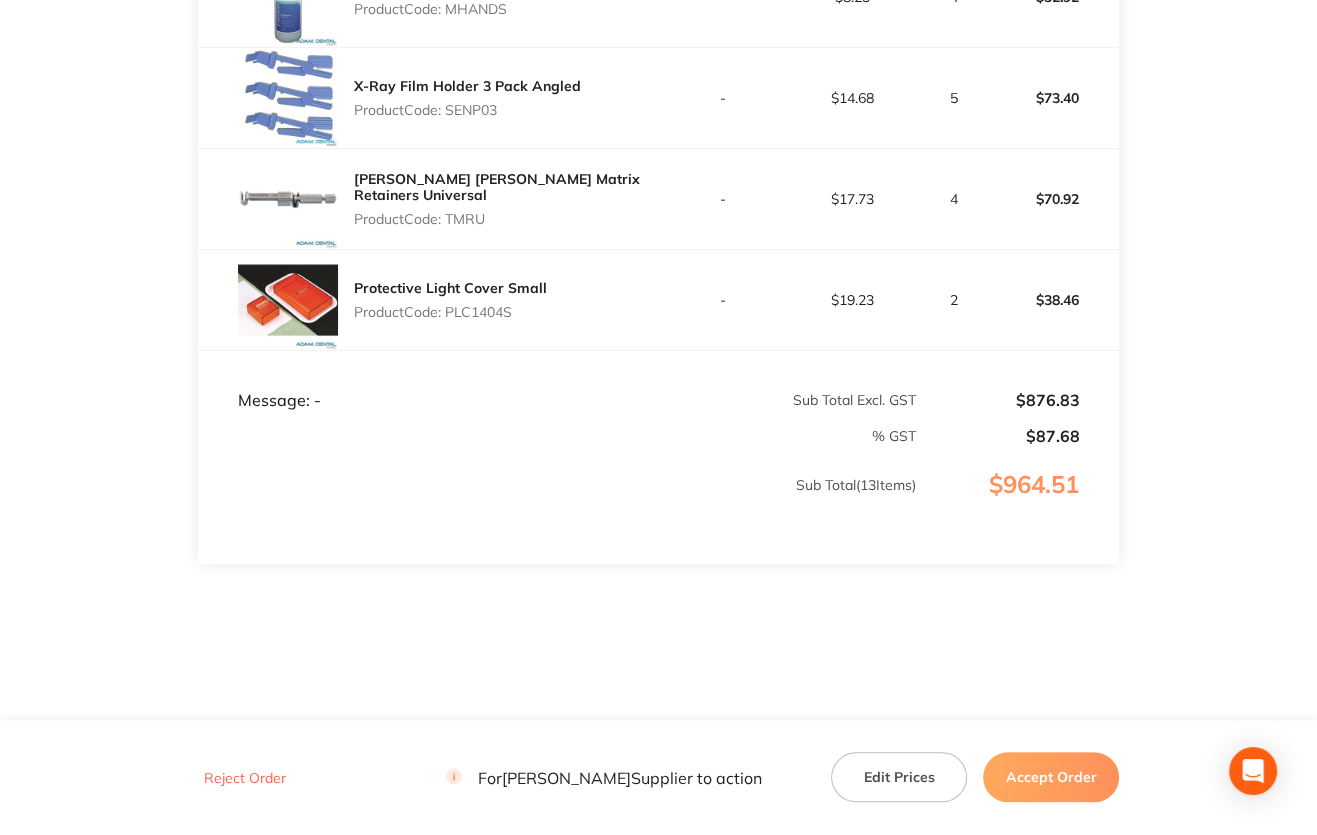 click on "Accept Order" at bounding box center [1051, 777] 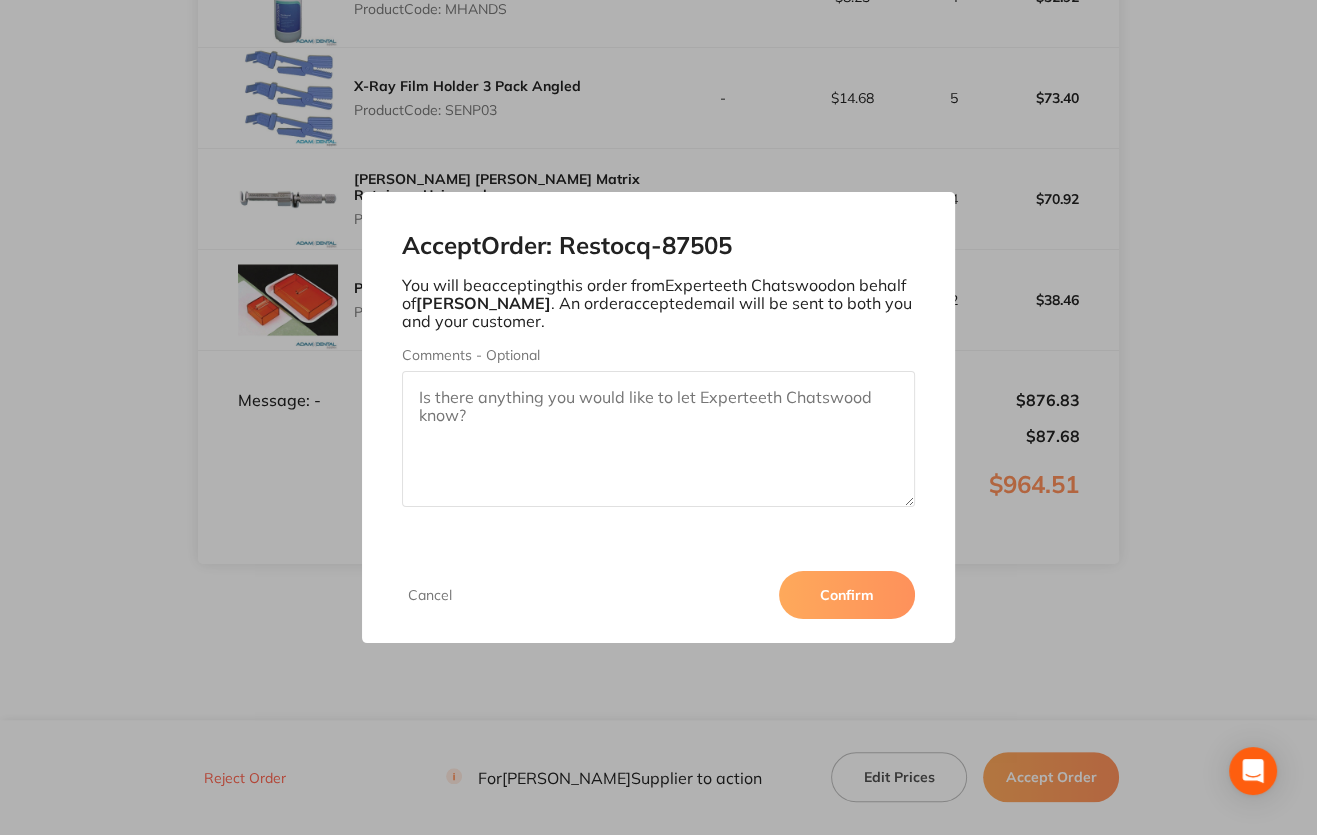 click on "Confirm" at bounding box center (847, 595) 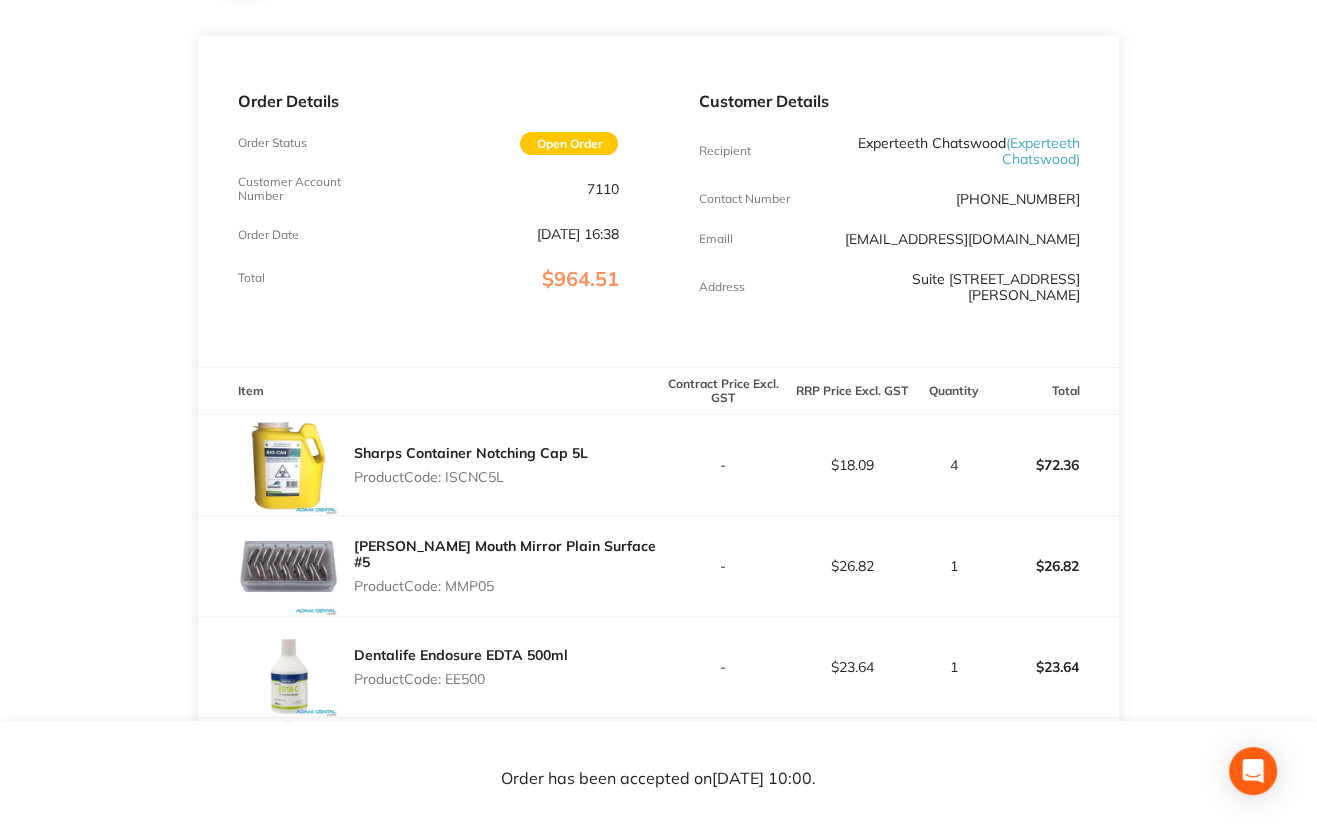 scroll, scrollTop: 0, scrollLeft: 0, axis: both 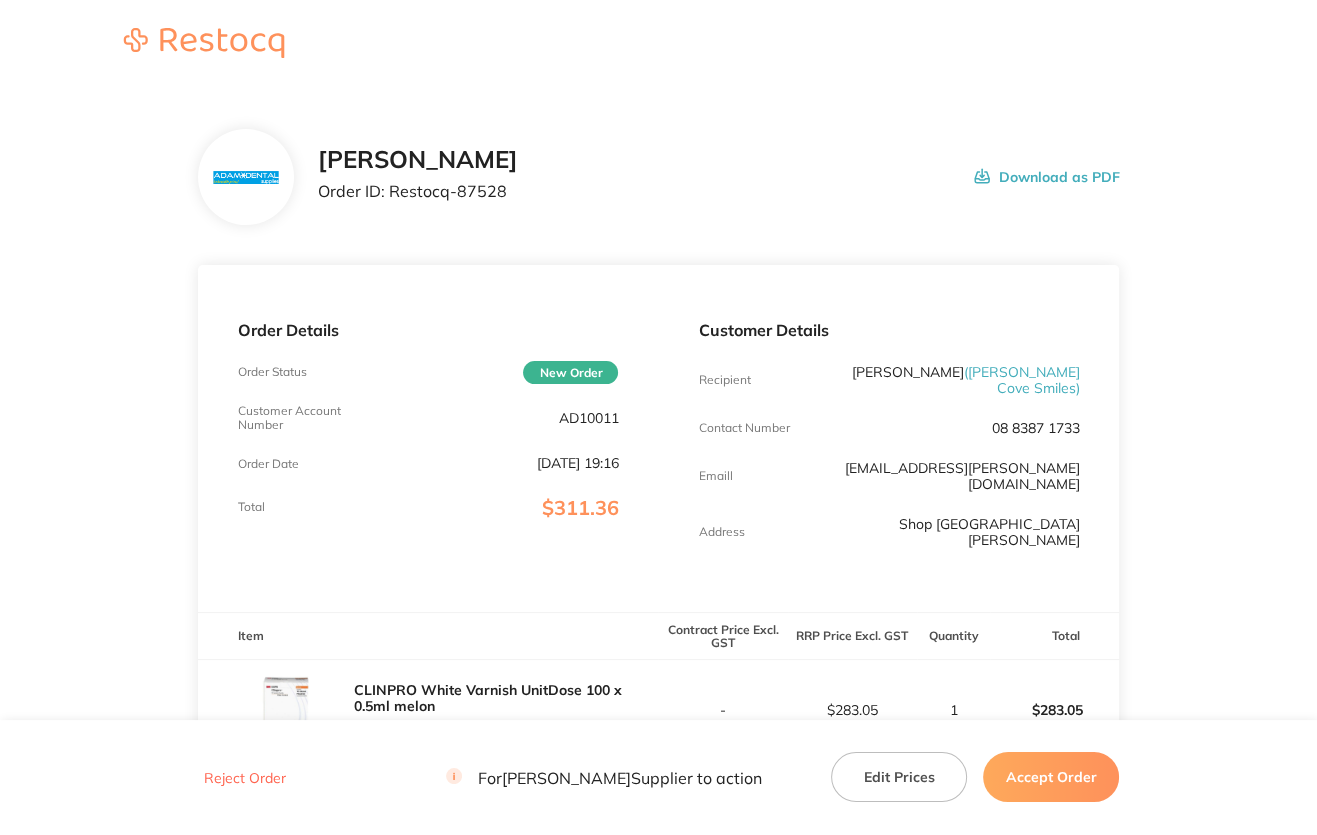 click on "AD10011" at bounding box center [588, 418] 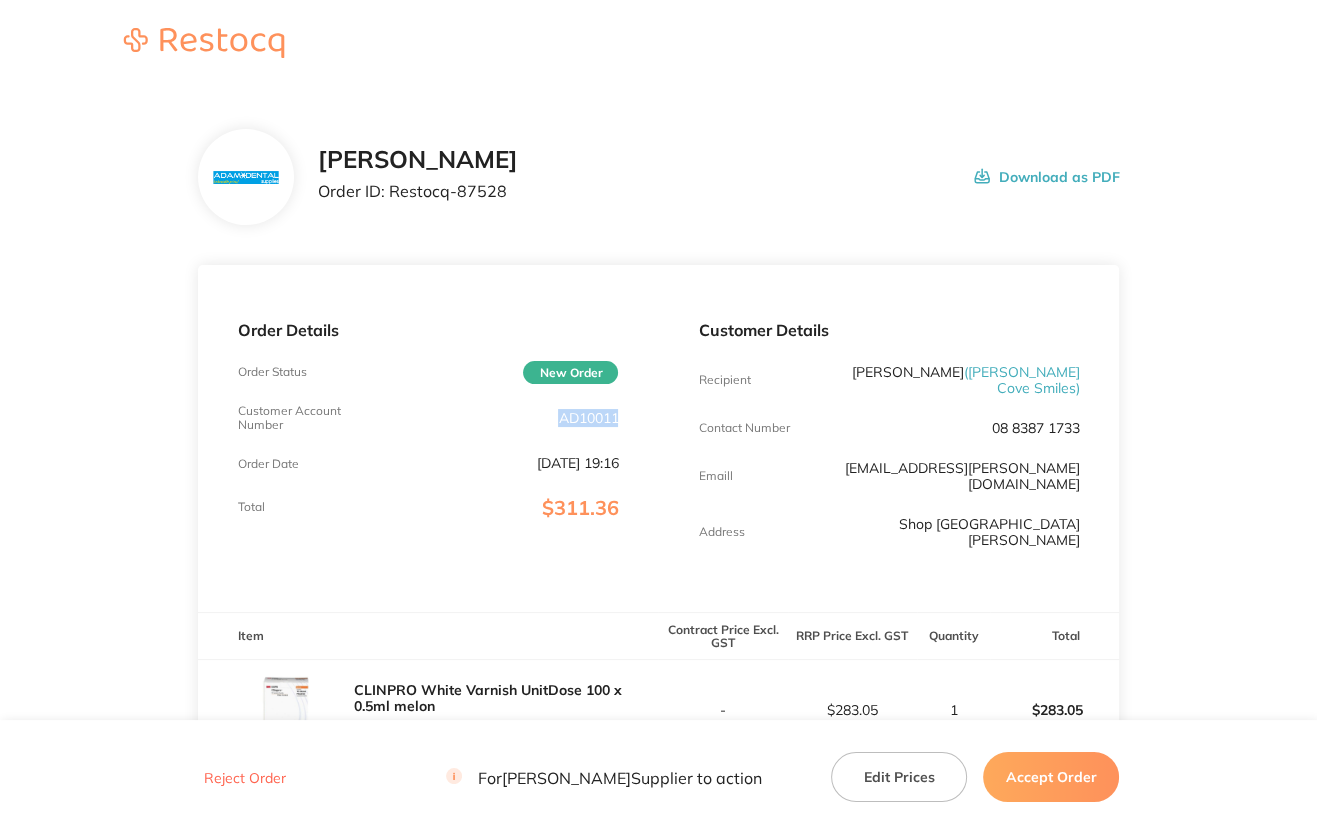 click on "AD10011" at bounding box center [588, 418] 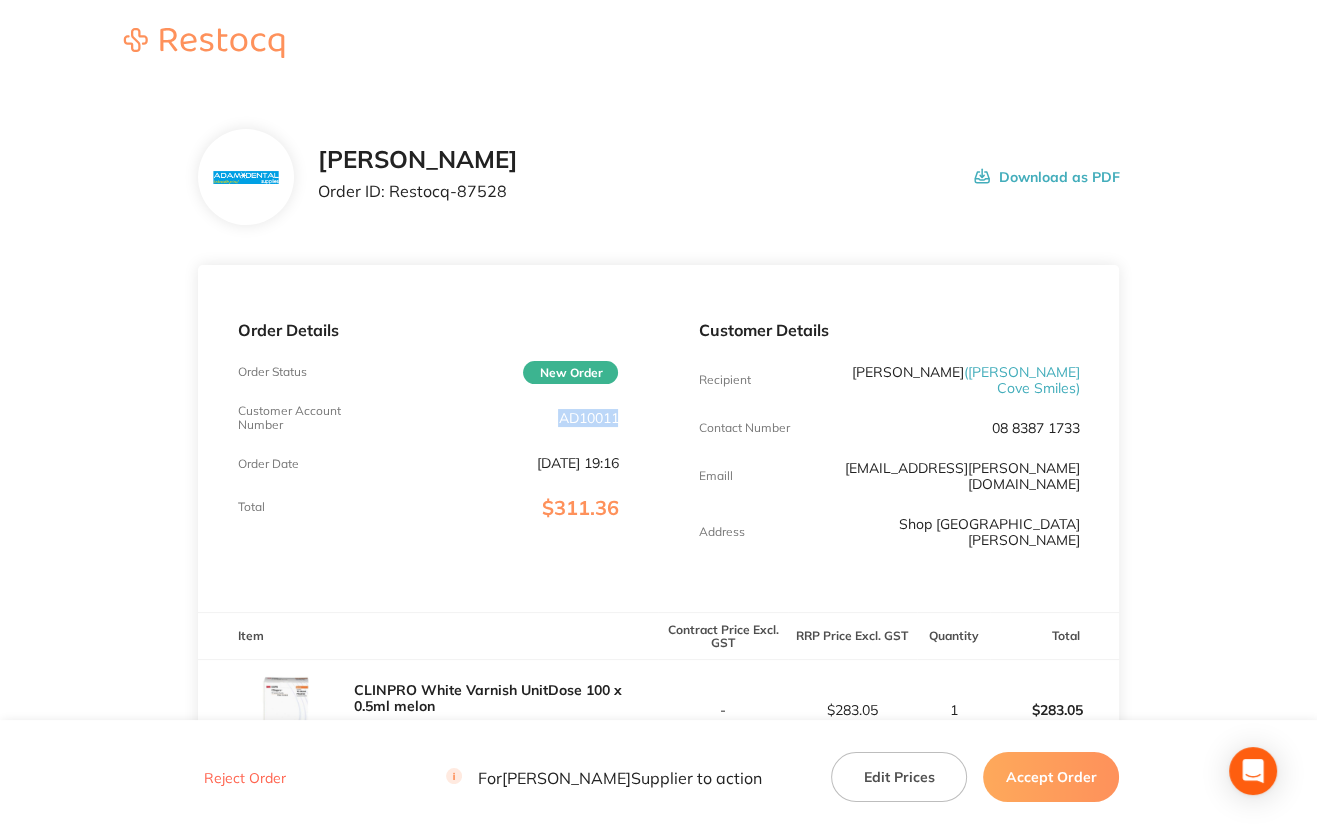 copy on "AD10011" 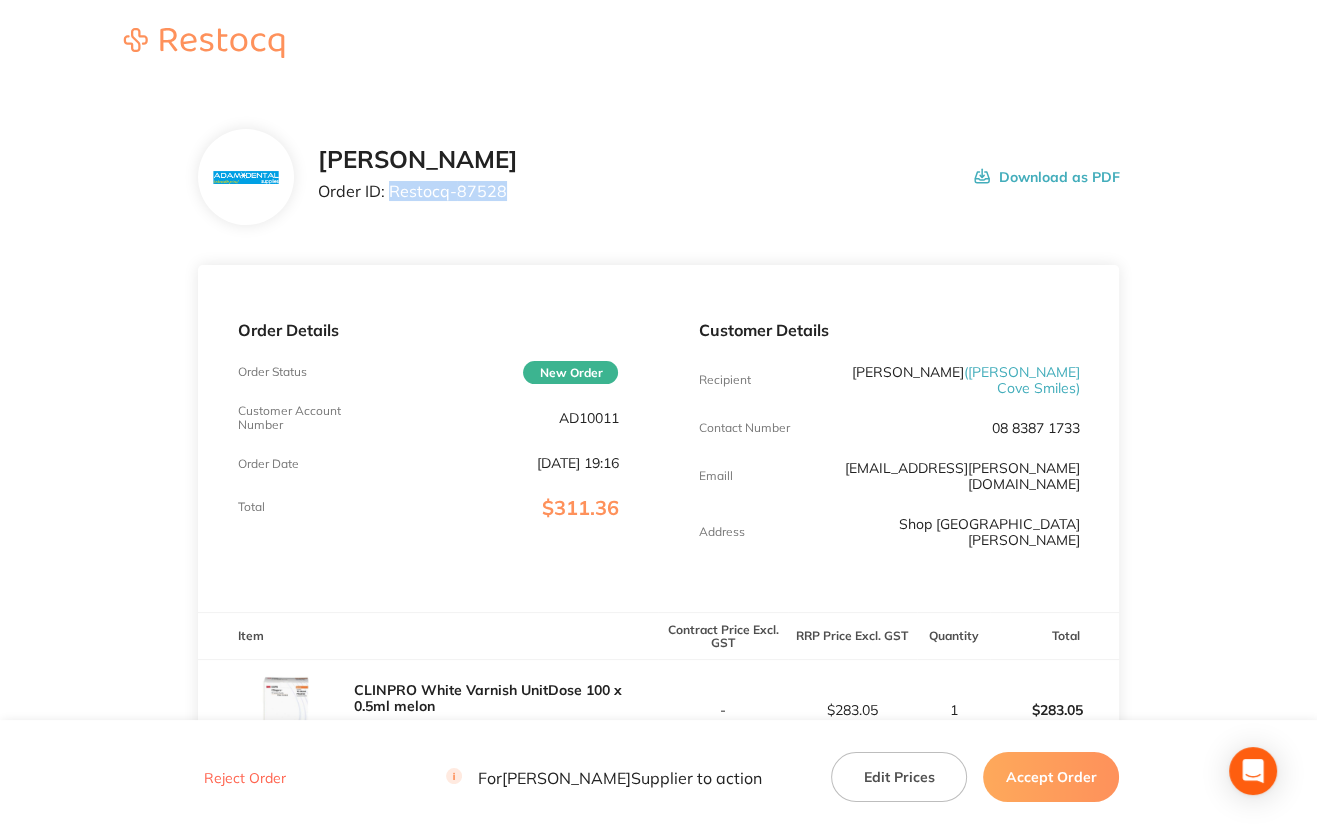 drag, startPoint x: 388, startPoint y: 188, endPoint x: 665, endPoint y: 202, distance: 277.35358 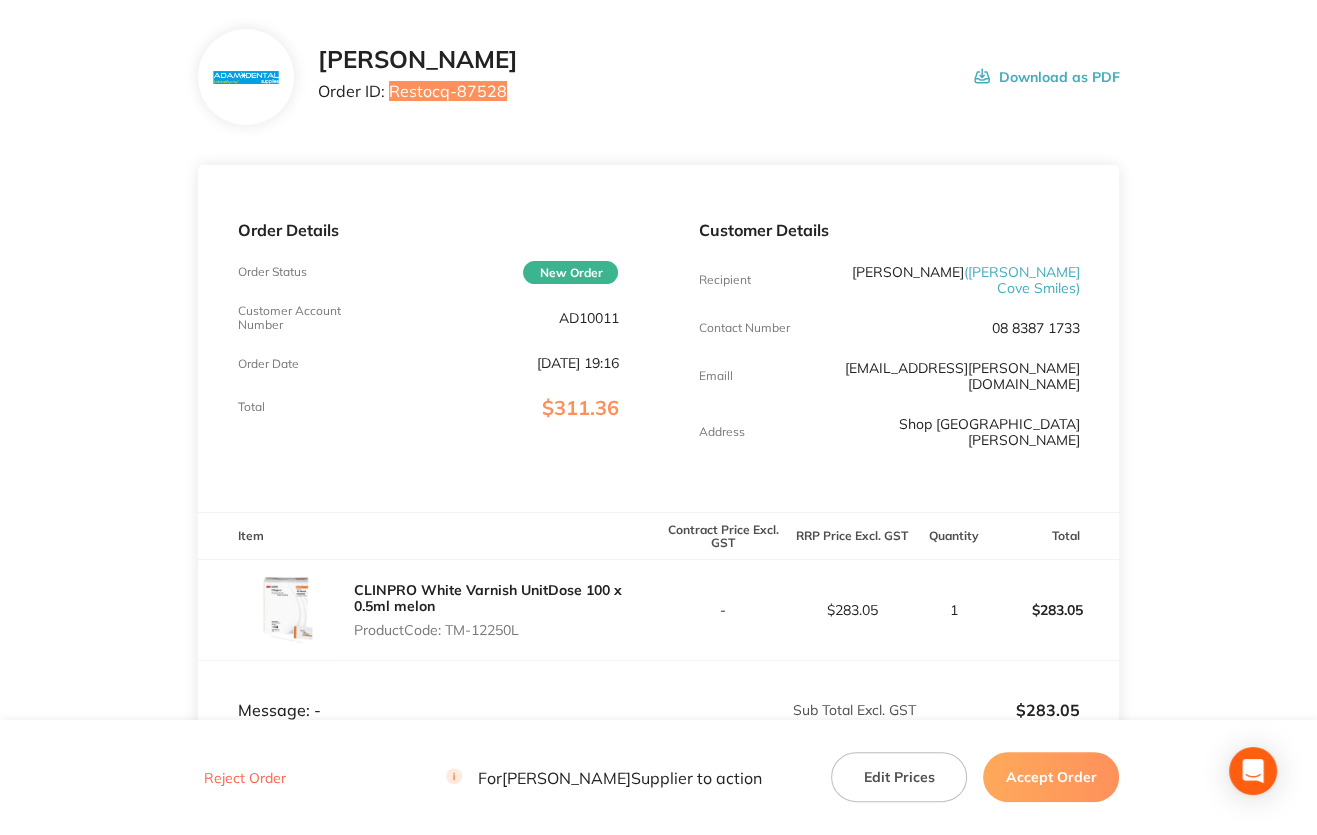 scroll, scrollTop: 200, scrollLeft: 0, axis: vertical 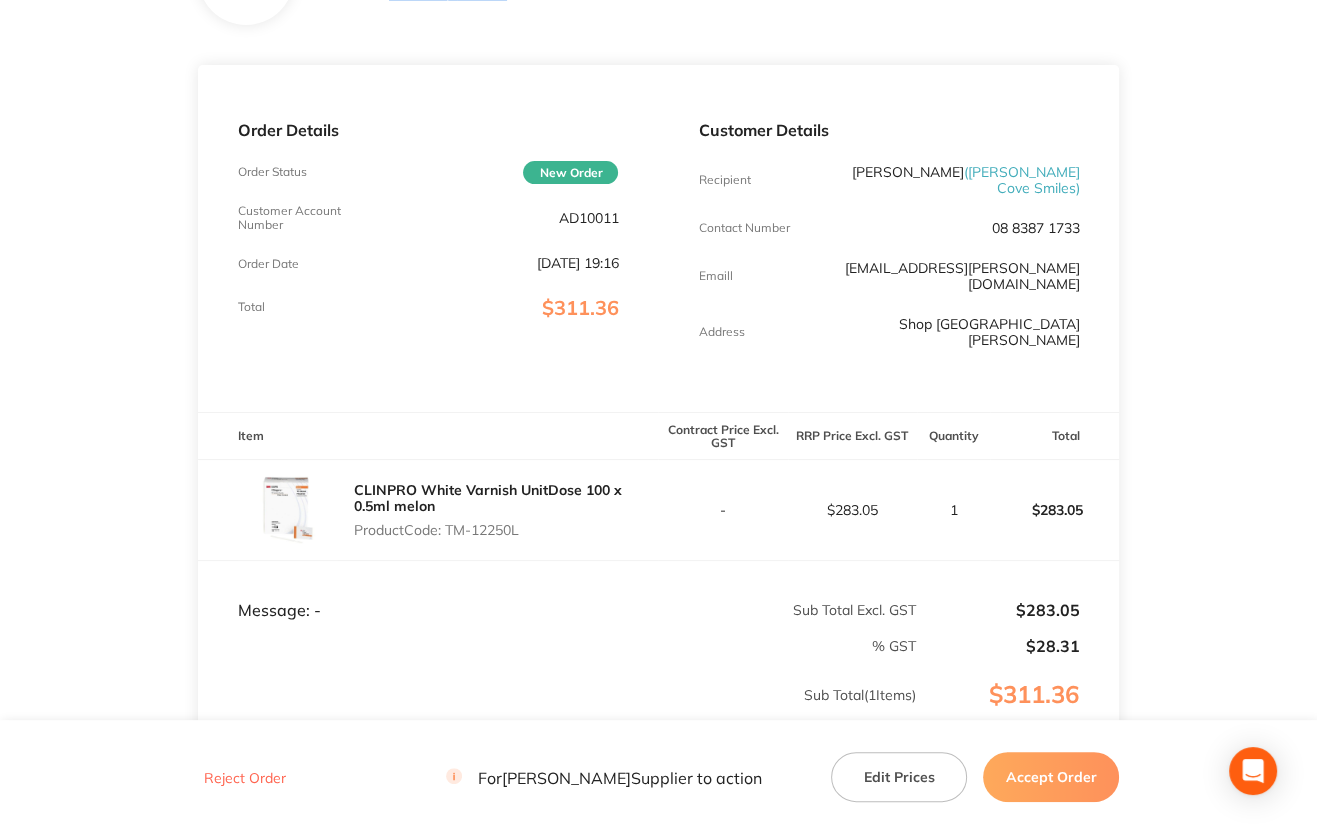 drag, startPoint x: 447, startPoint y: 501, endPoint x: 607, endPoint y: 500, distance: 160.00313 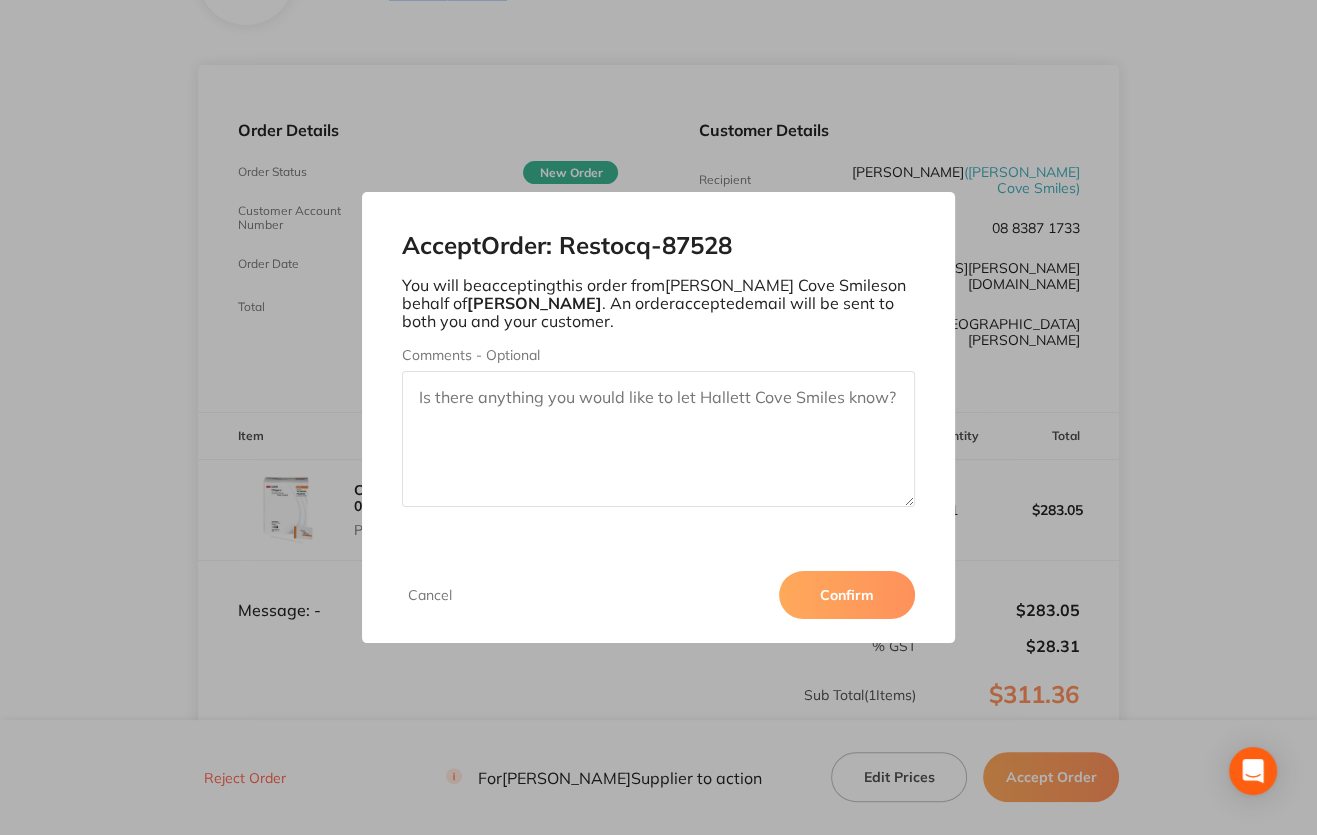 click on "Confirm" at bounding box center (847, 595) 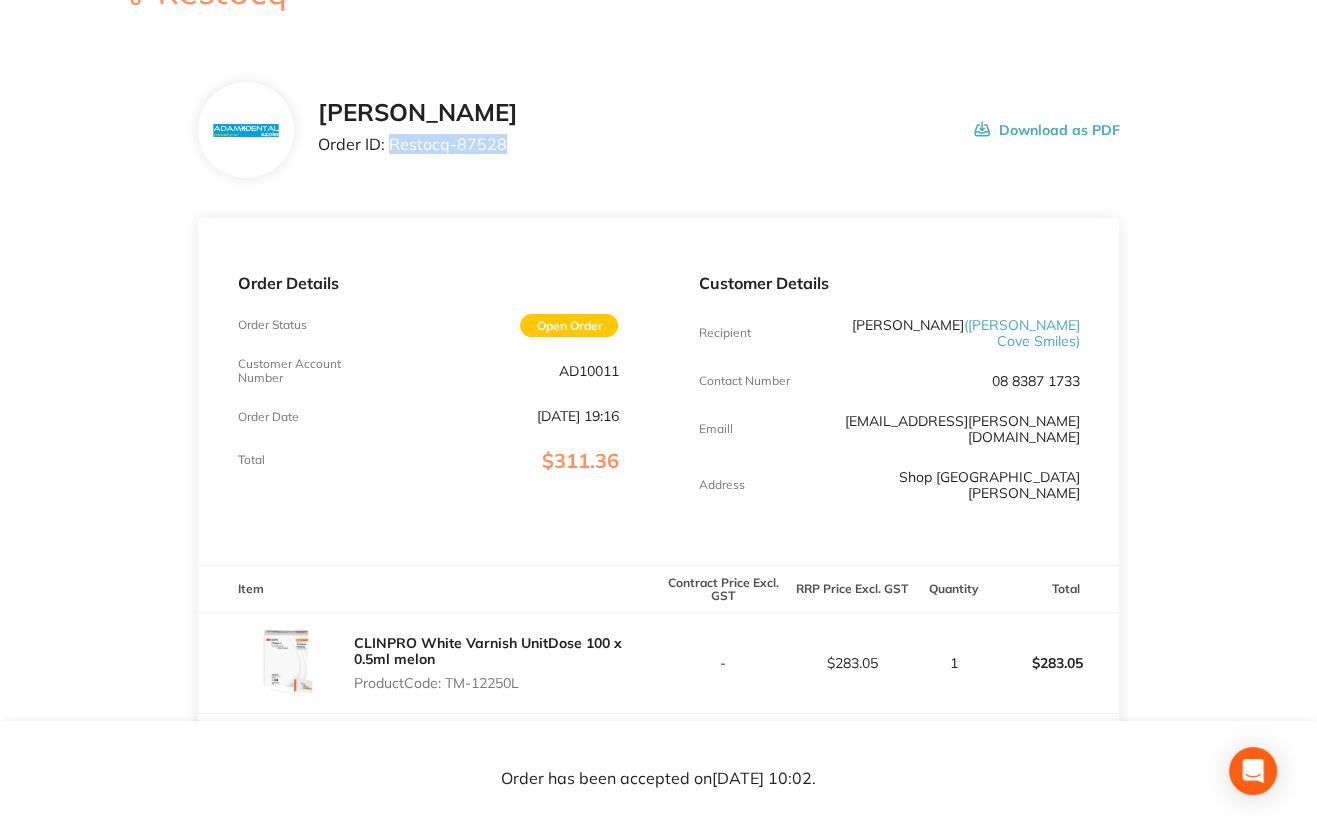 scroll, scrollTop: 0, scrollLeft: 0, axis: both 